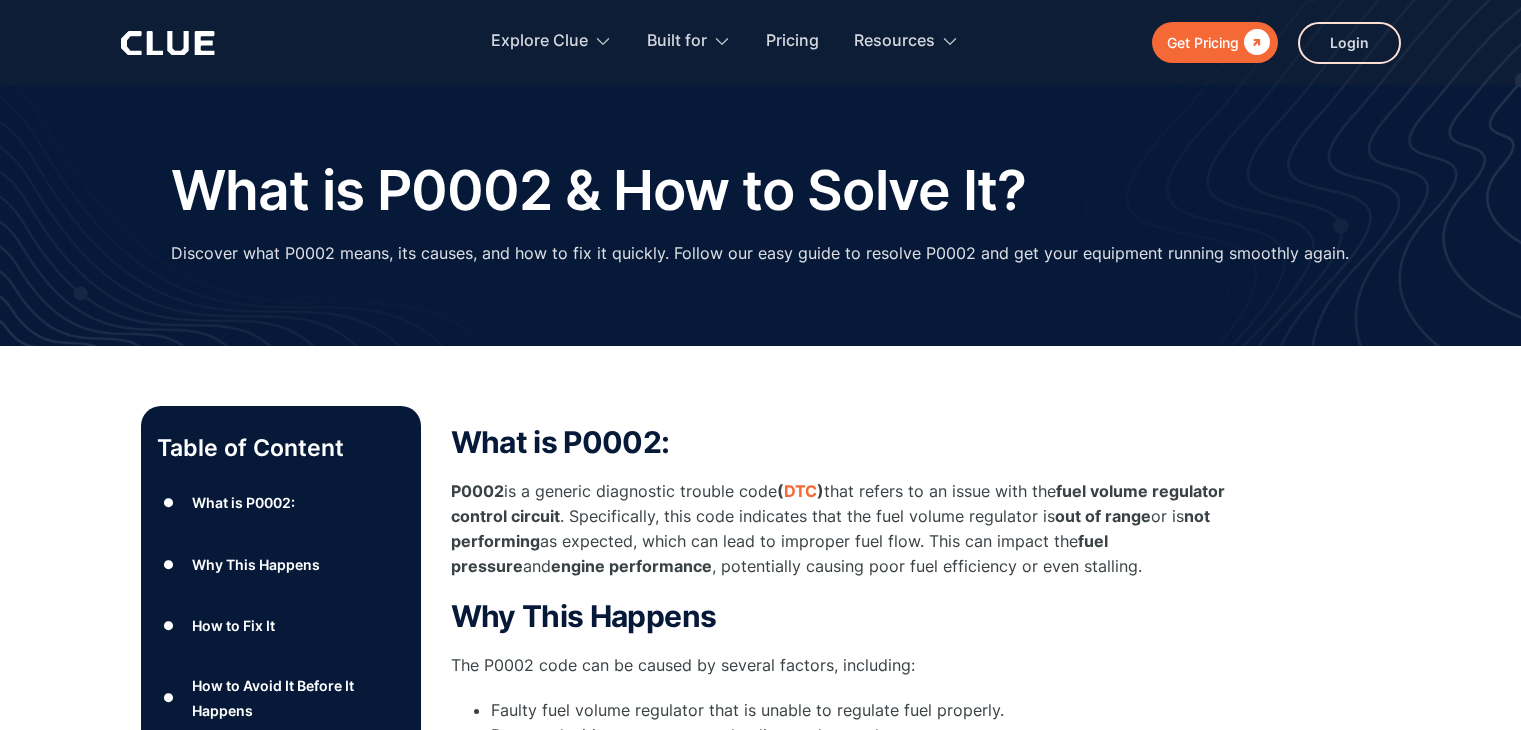 scroll, scrollTop: 120, scrollLeft: 0, axis: vertical 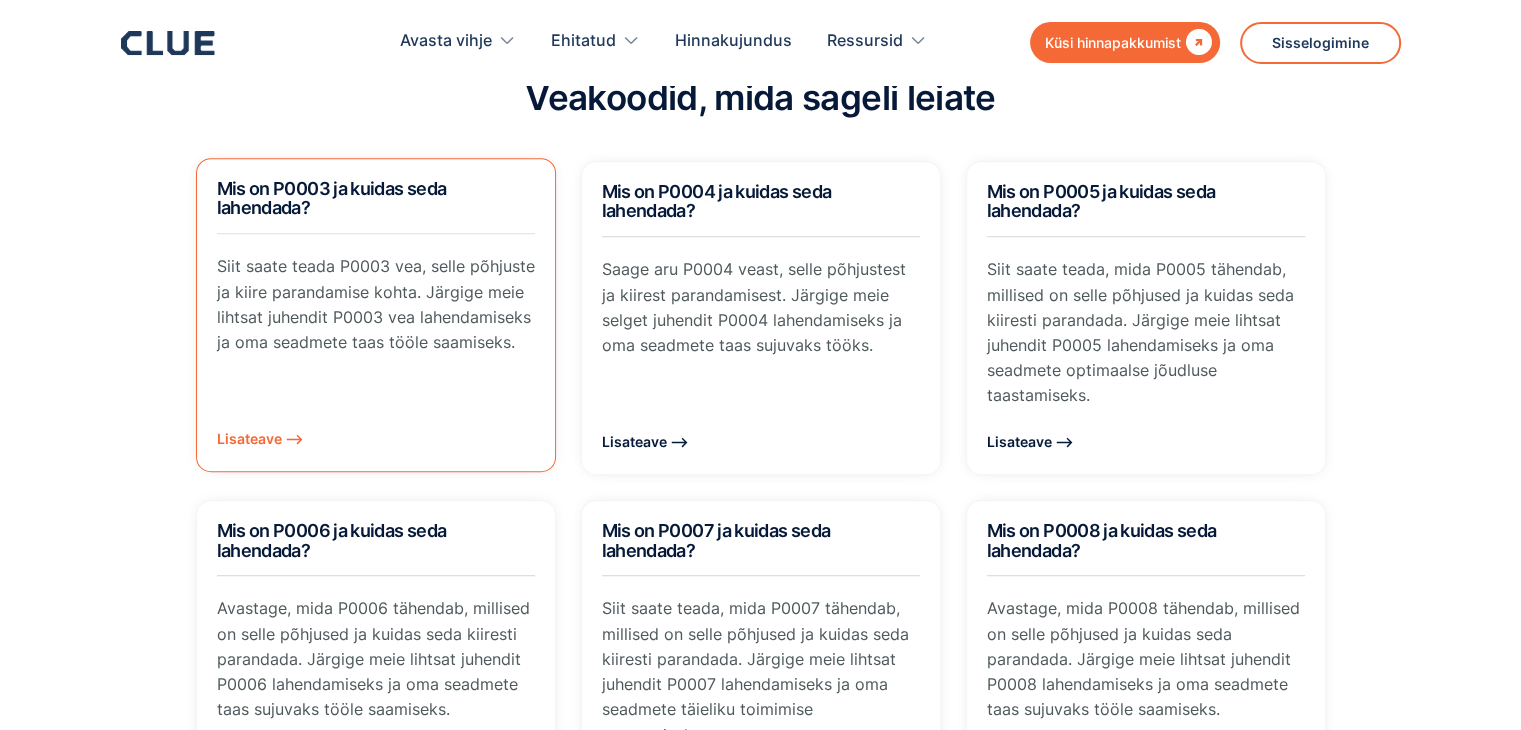 click on "Lisateave ⟶" at bounding box center [260, 438] 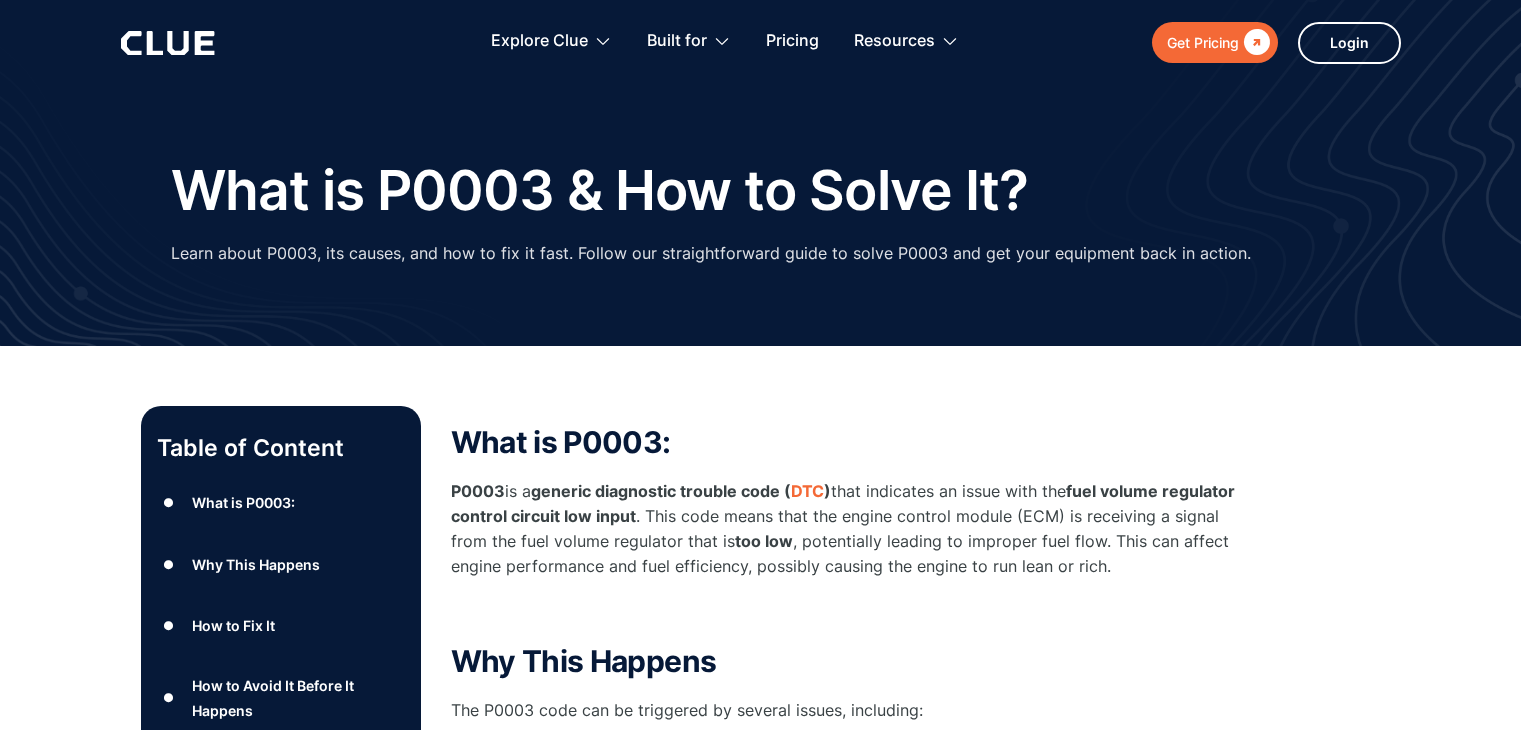 scroll, scrollTop: 0, scrollLeft: 0, axis: both 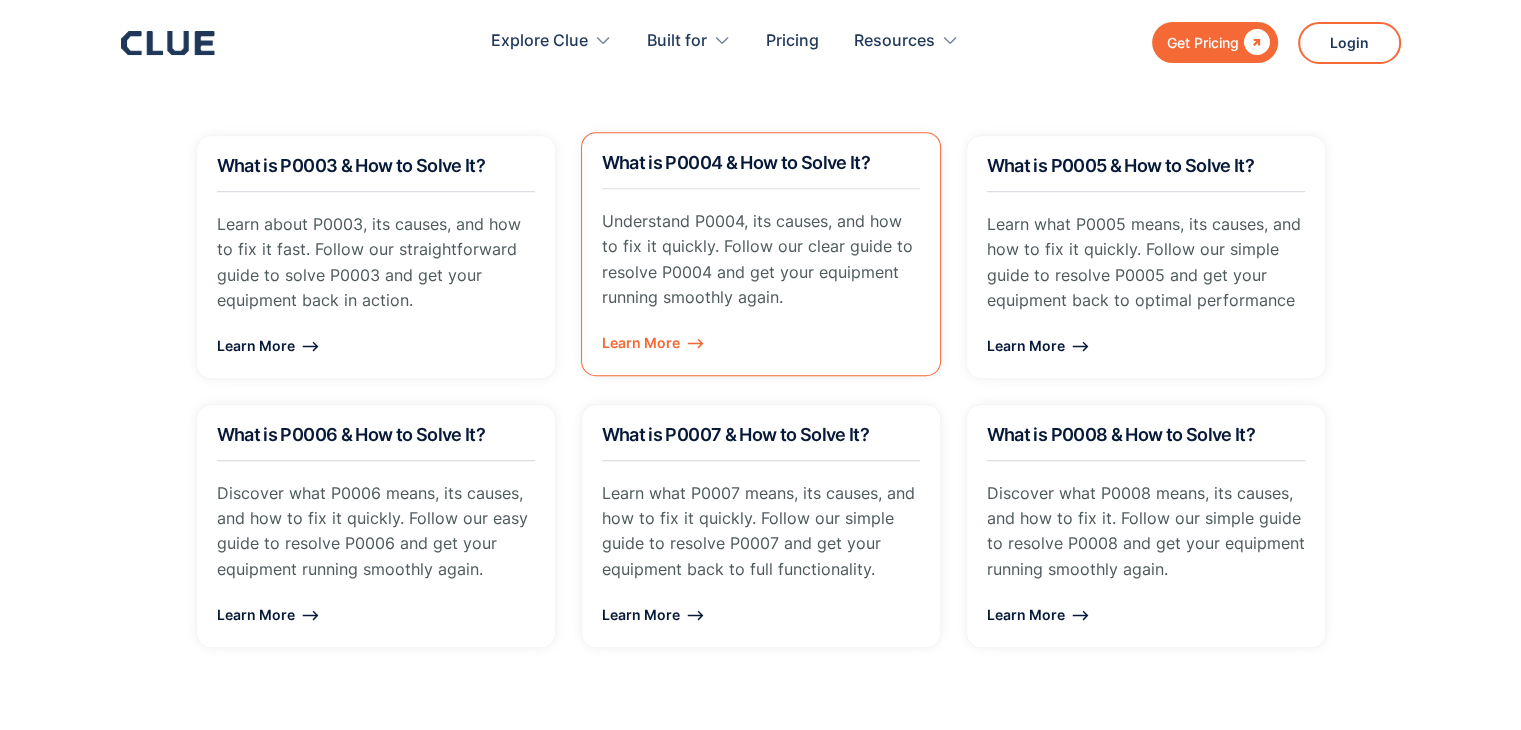 click on "Learn More  ⟶" at bounding box center (761, 342) 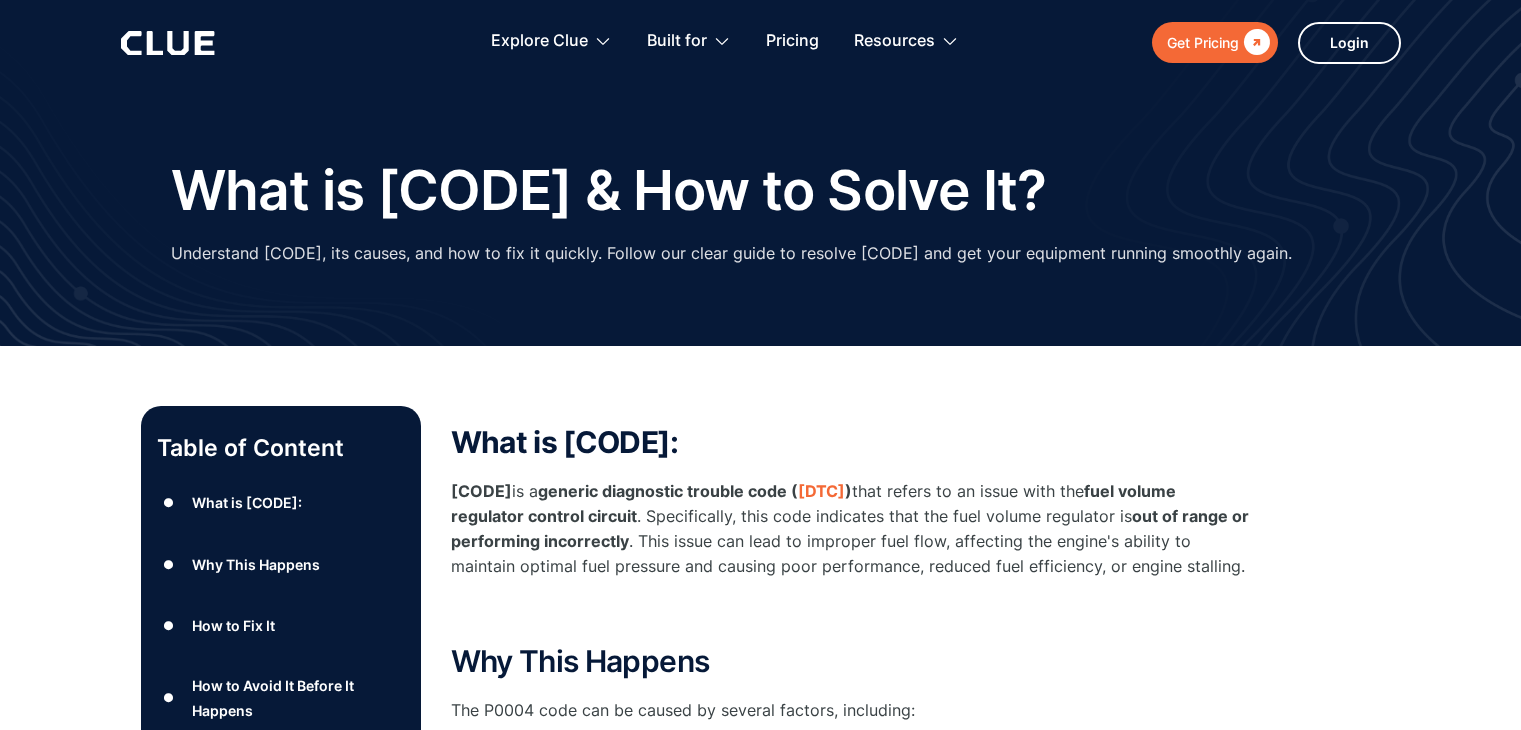scroll, scrollTop: 0, scrollLeft: 0, axis: both 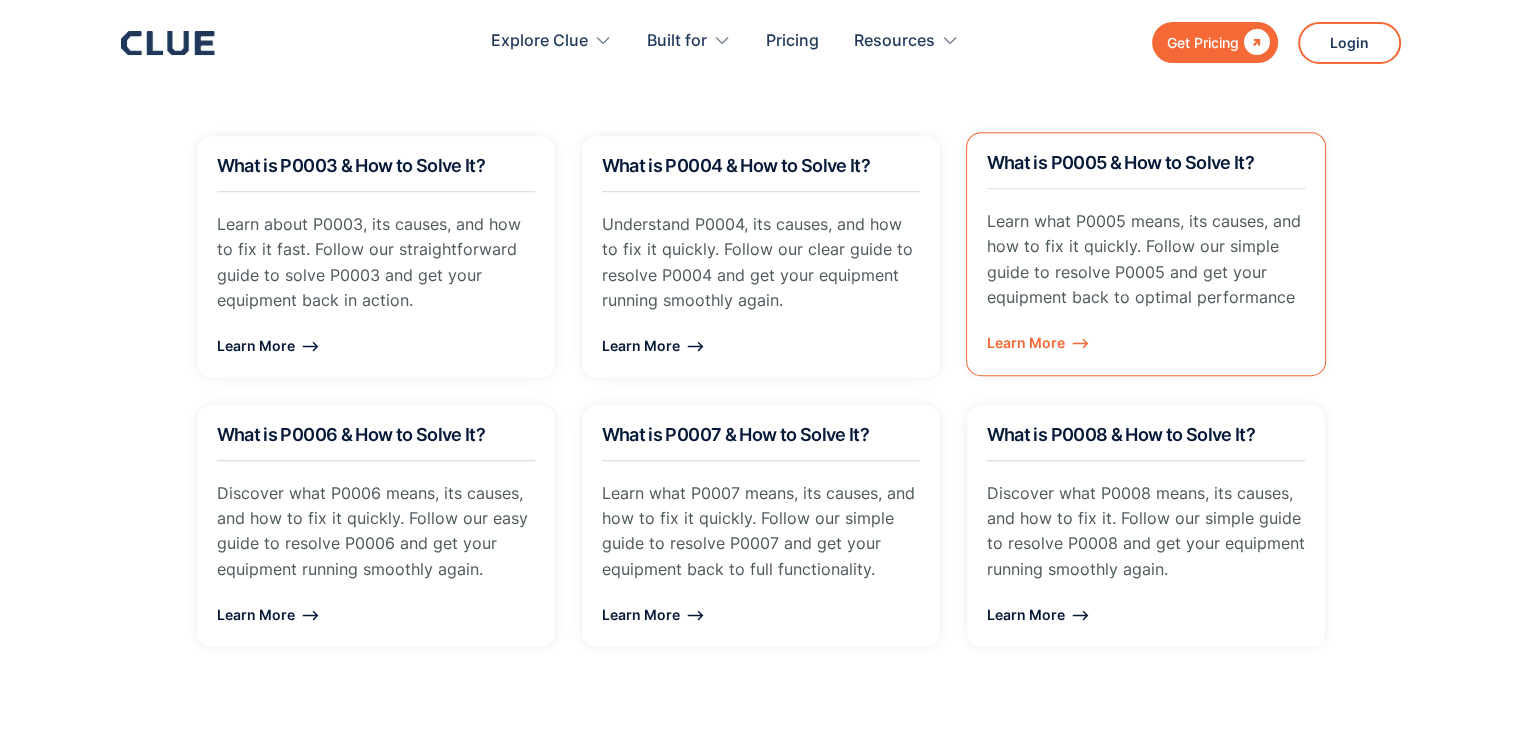 click on "Learn More  ⟶" at bounding box center (1146, 342) 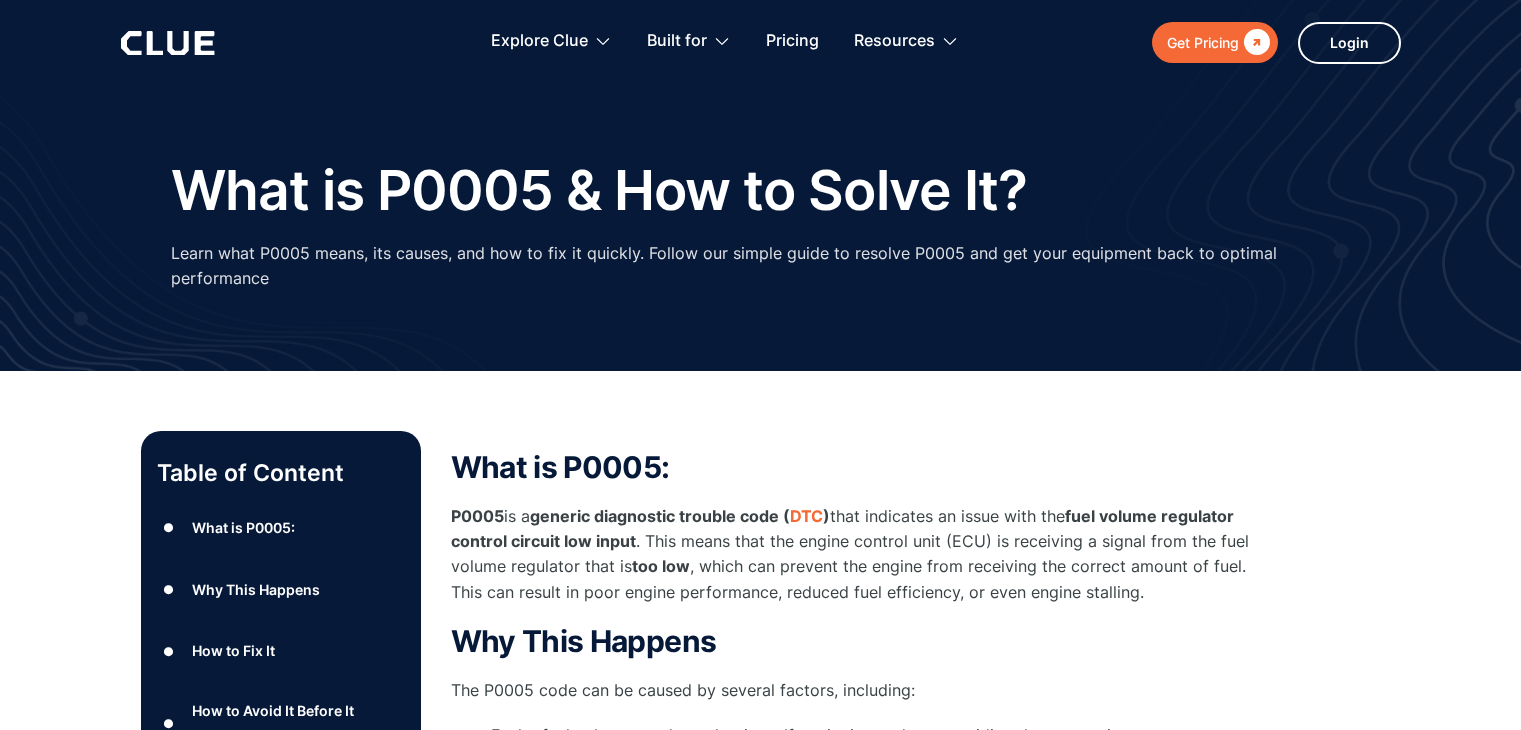 scroll, scrollTop: 0, scrollLeft: 0, axis: both 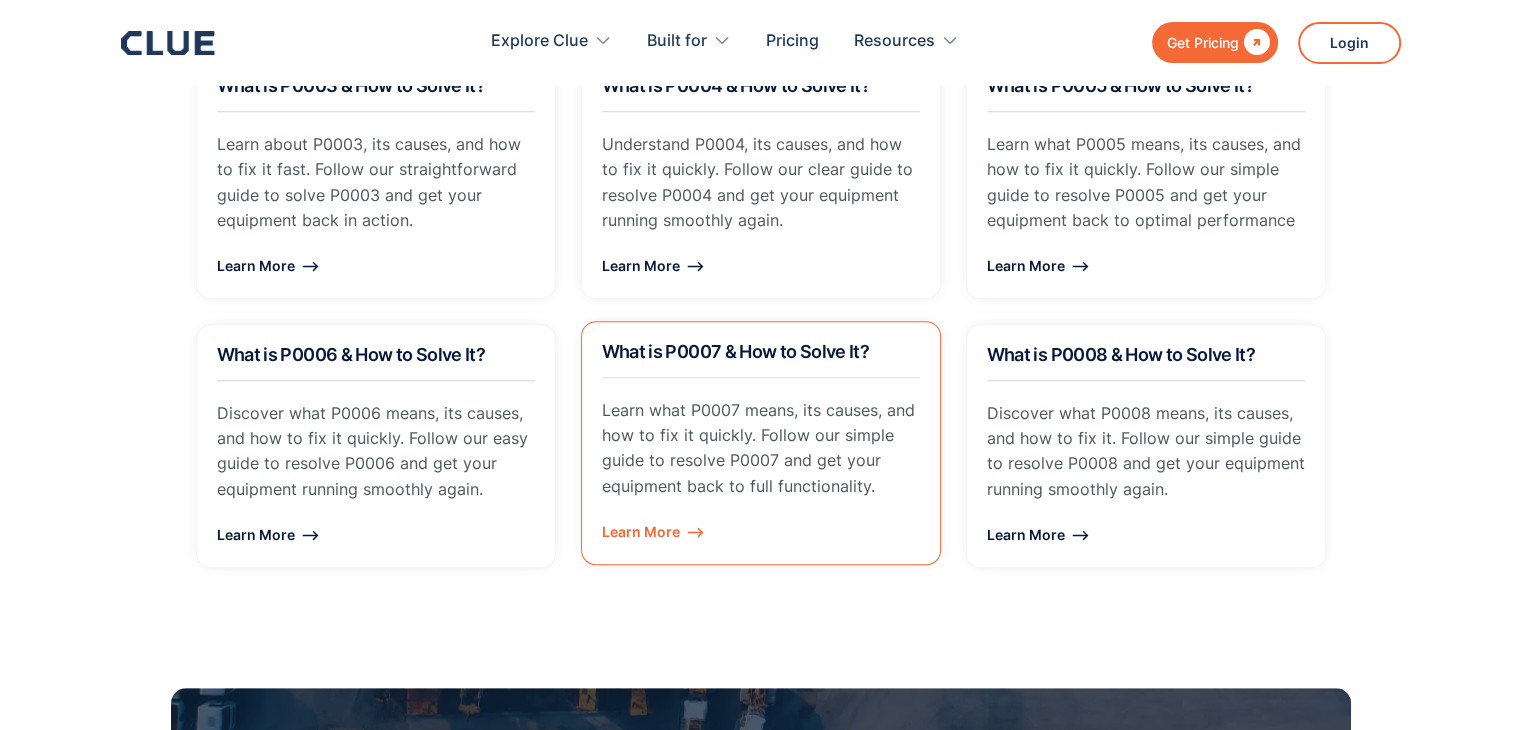 click on "Learn More  ⟶" at bounding box center [761, 531] 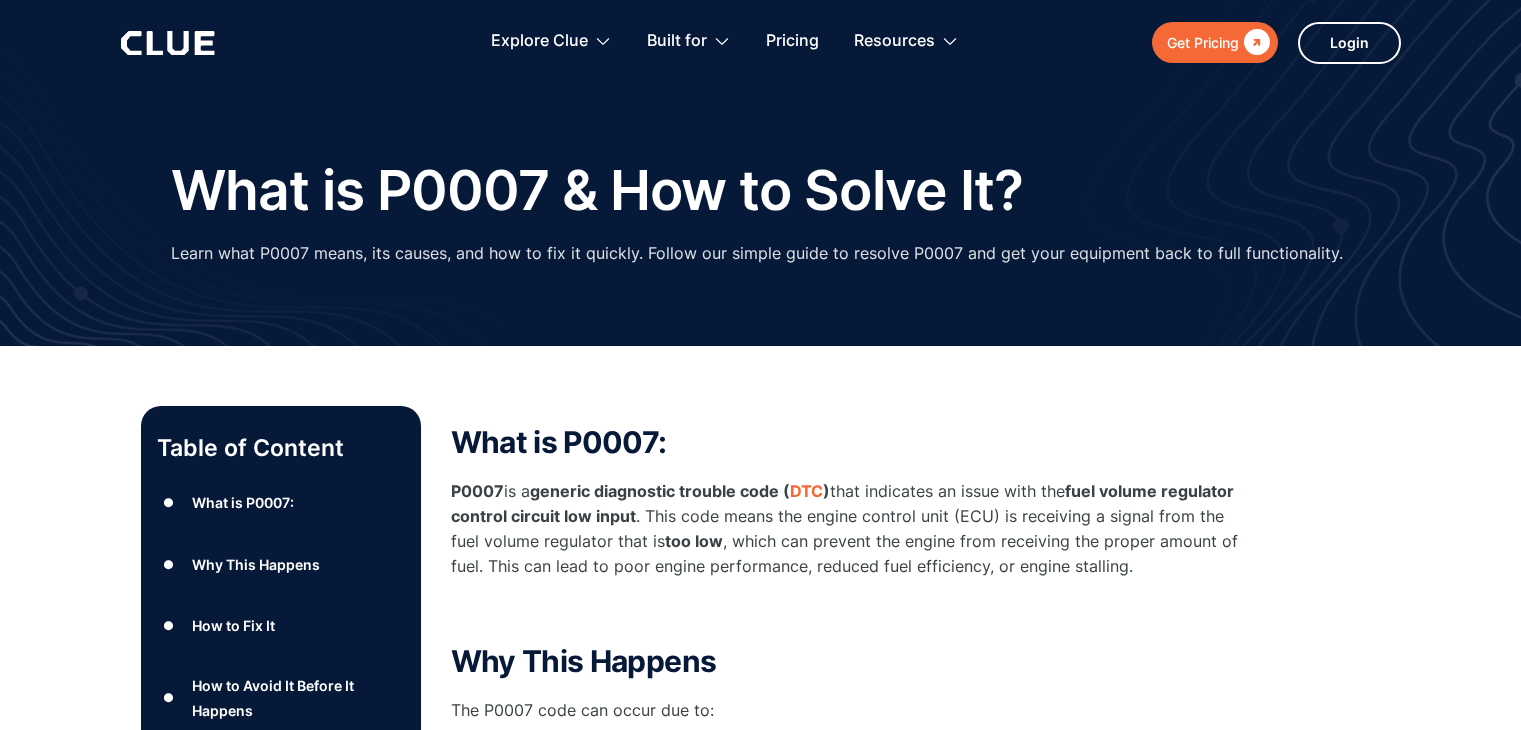 scroll, scrollTop: 0, scrollLeft: 0, axis: both 